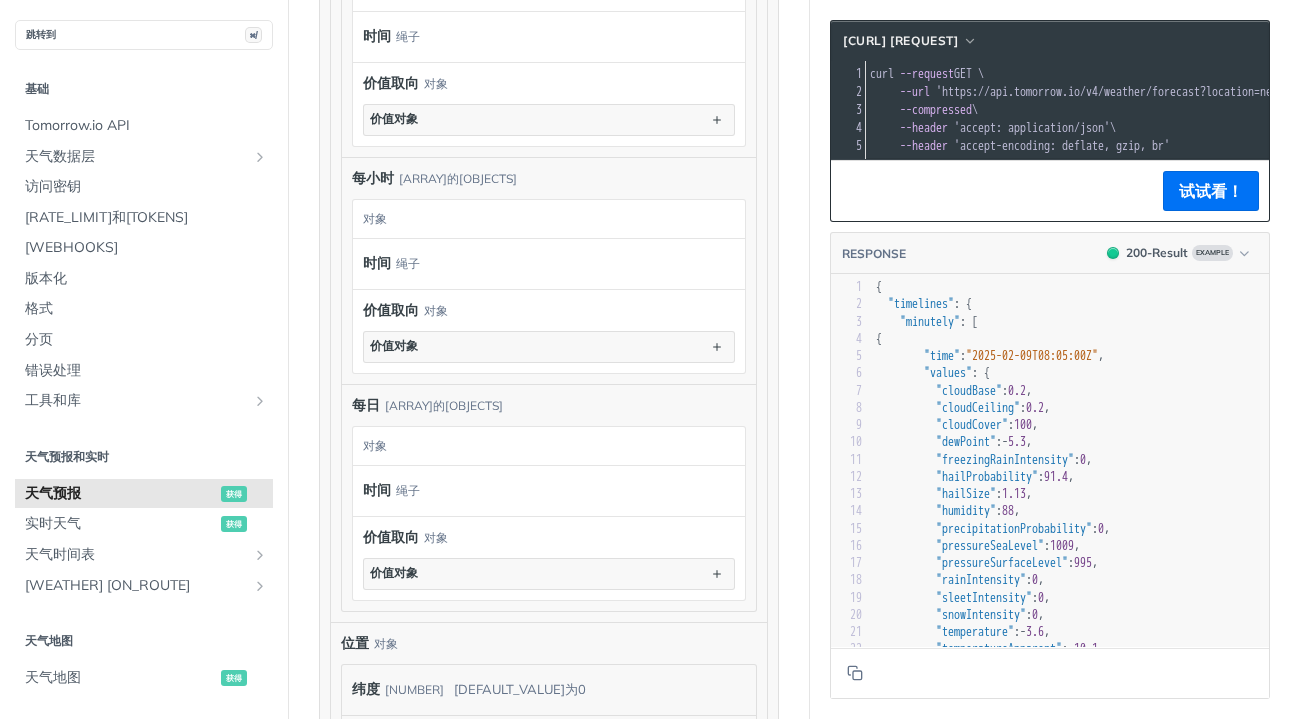 scroll, scrollTop: 1393, scrollLeft: 0, axis: vertical 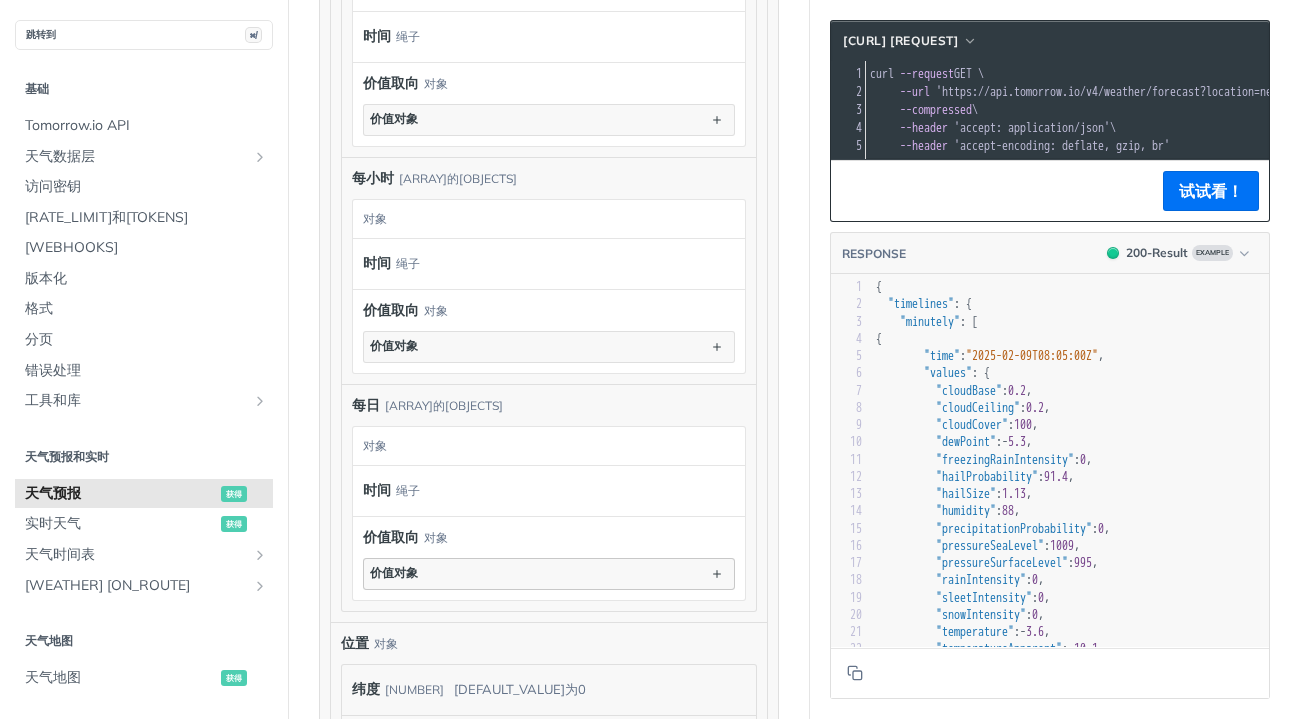 click on "价值 对象" at bounding box center [549, 574] 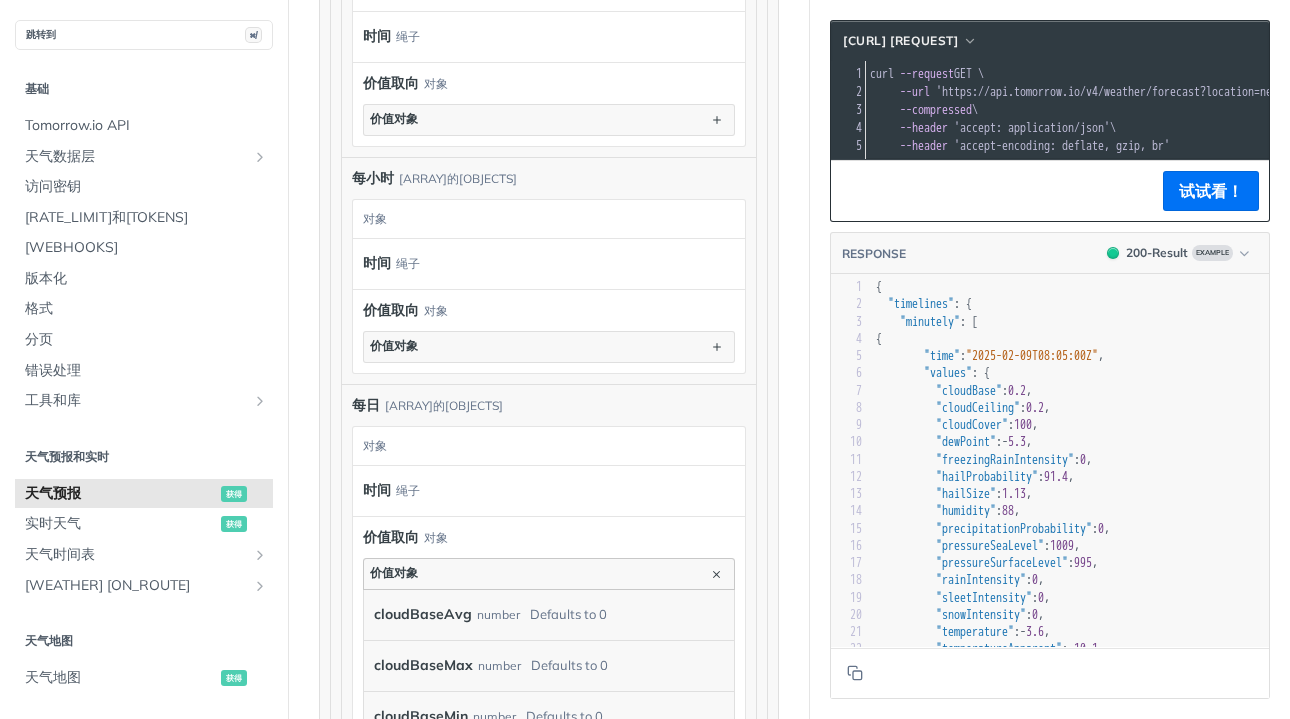 click on "价值 对象" at bounding box center [549, 574] 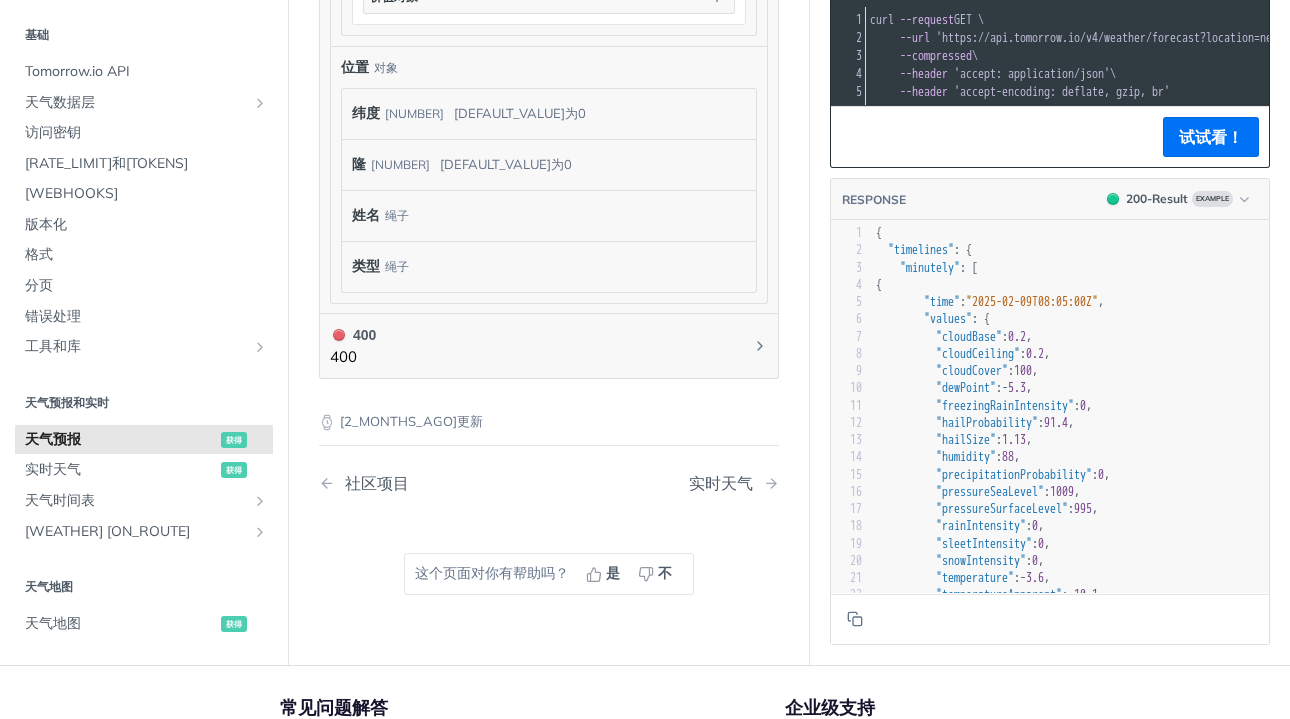 scroll, scrollTop: 1971, scrollLeft: 0, axis: vertical 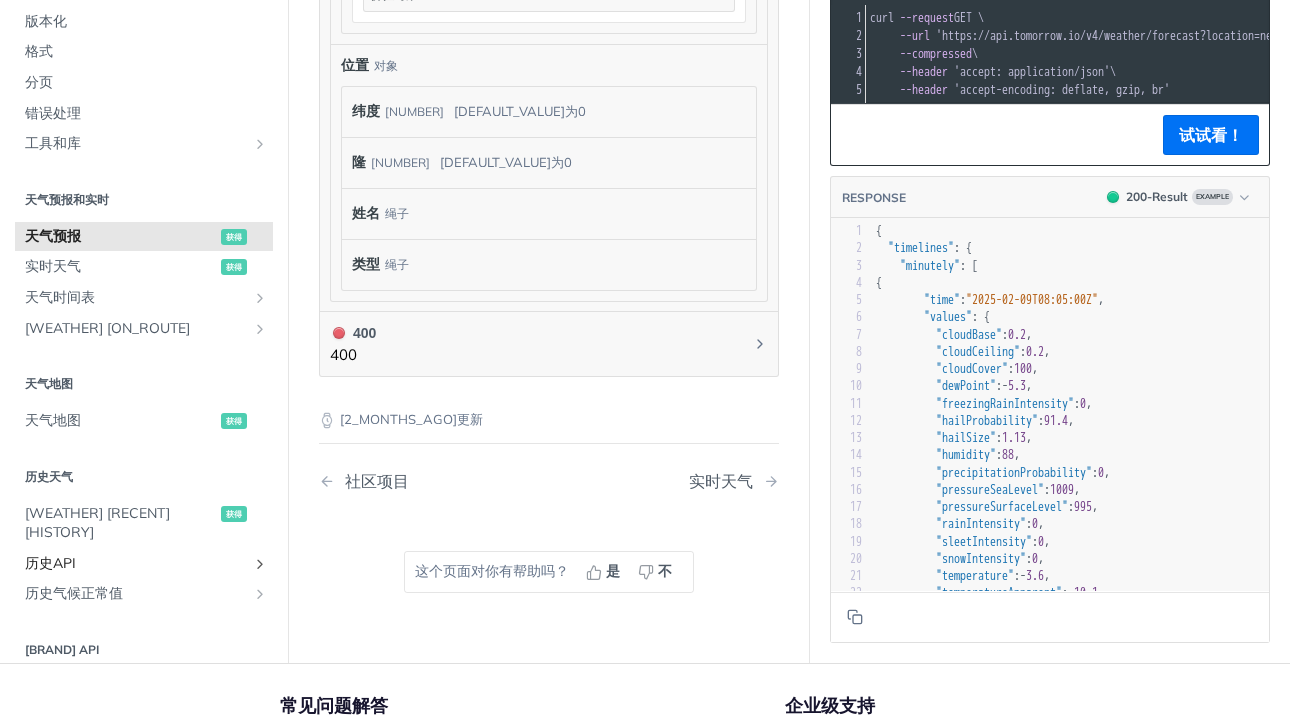 click on "历史API" at bounding box center [136, 563] 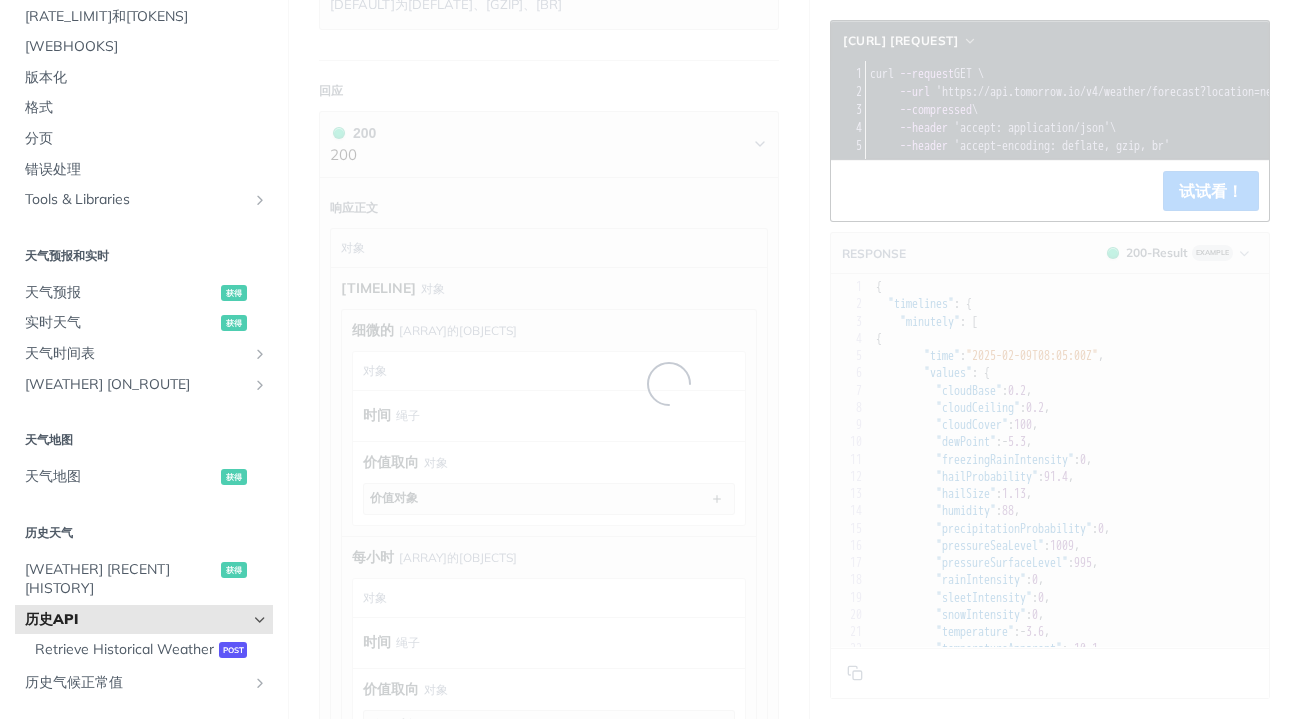 scroll, scrollTop: 0, scrollLeft: 0, axis: both 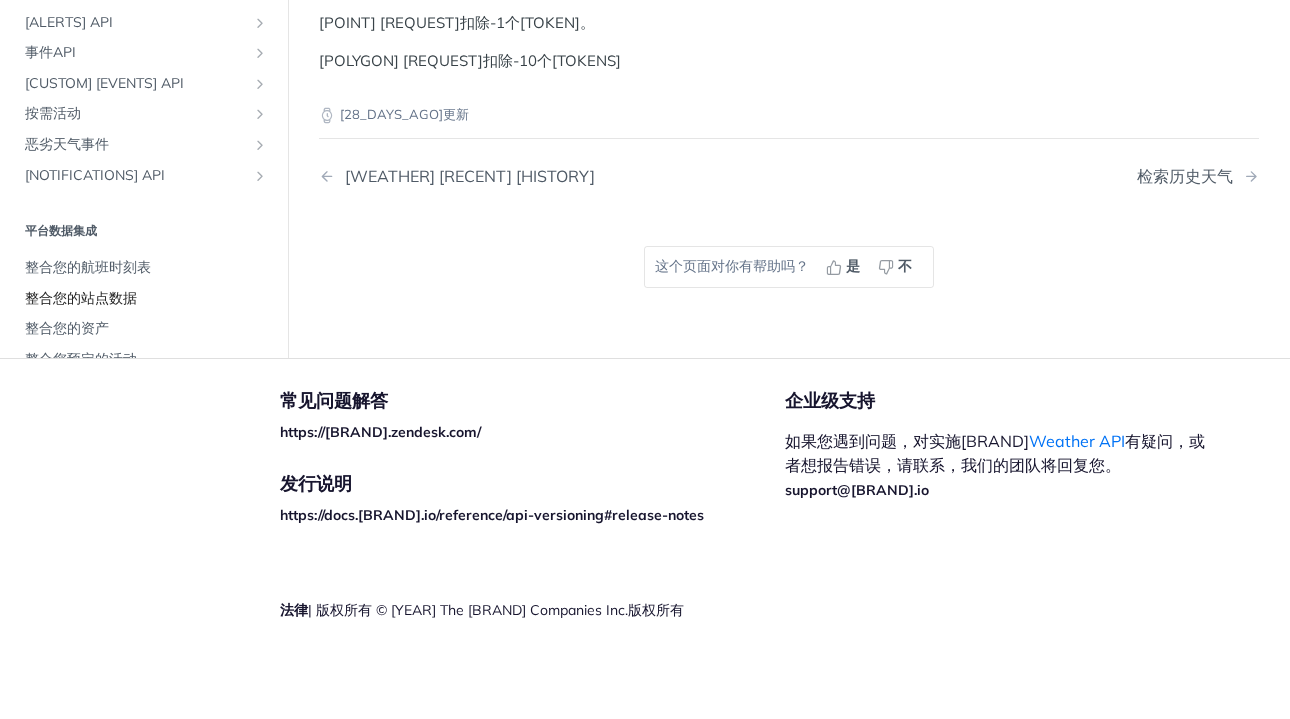 click on "整合您的站点数据" at bounding box center [146, 299] 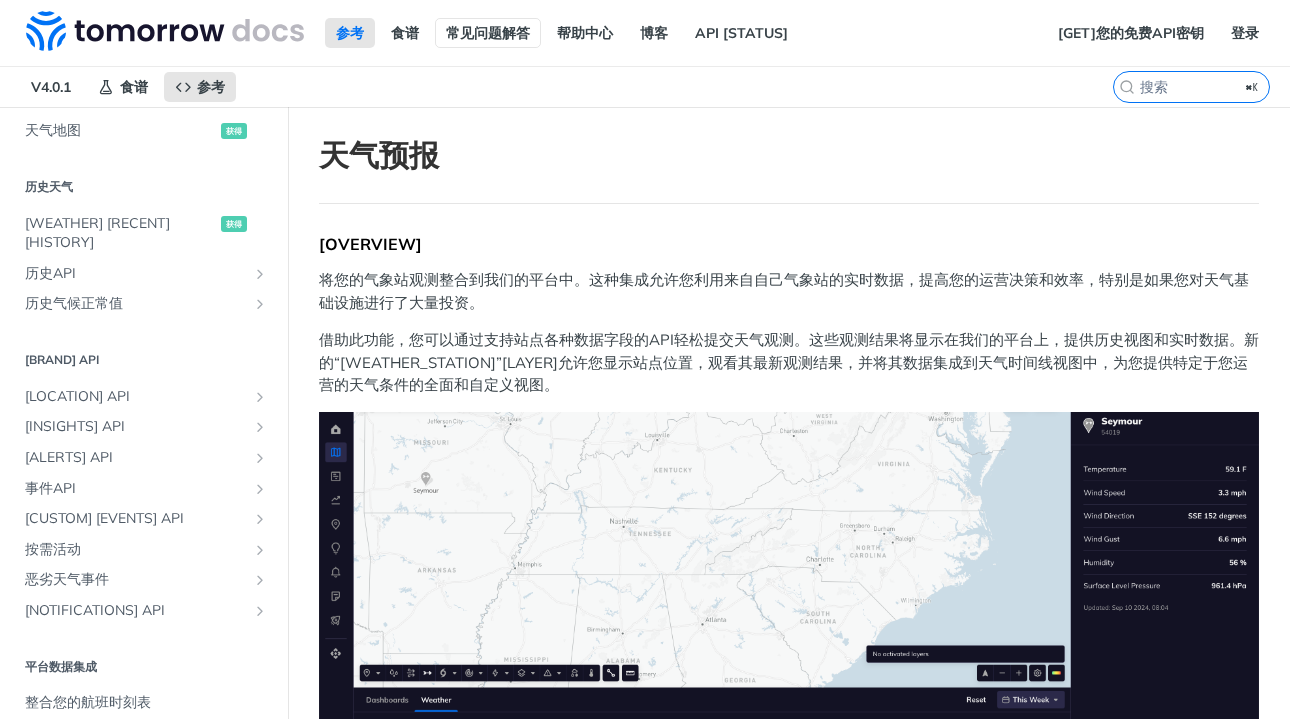 scroll, scrollTop: 0, scrollLeft: 0, axis: both 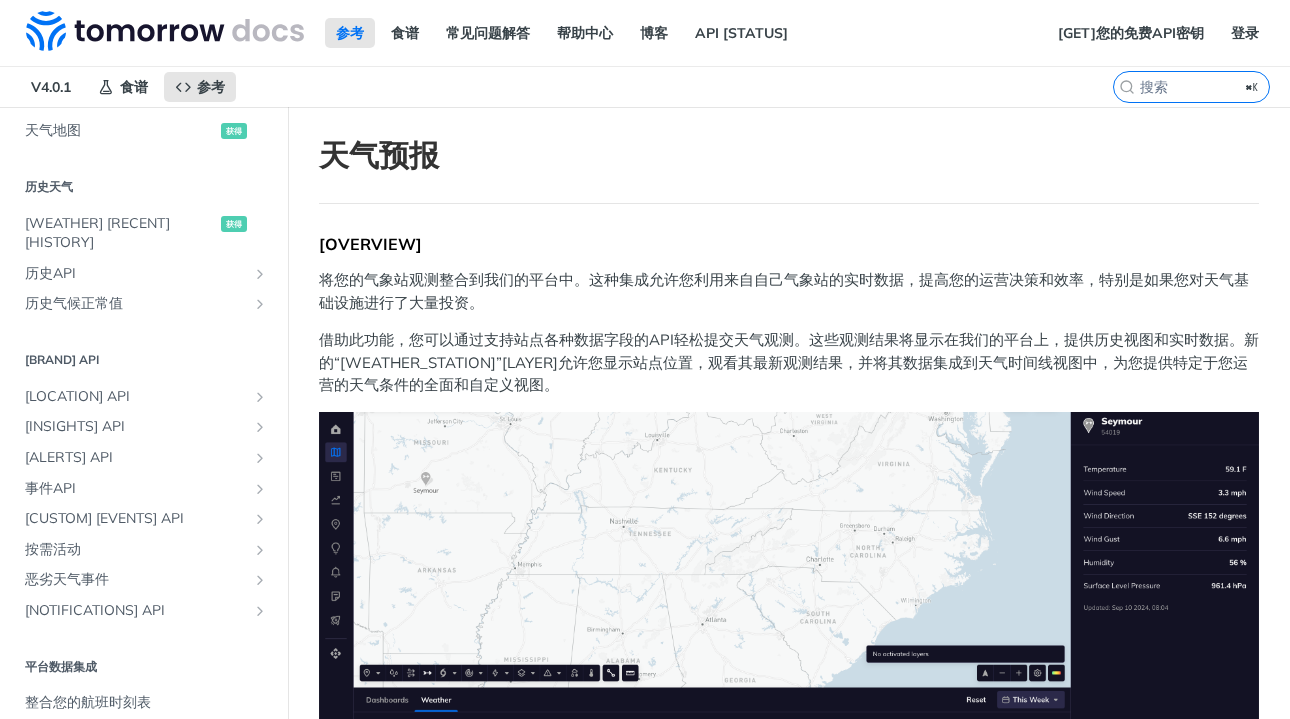 click on "天气预报" at bounding box center [789, 155] 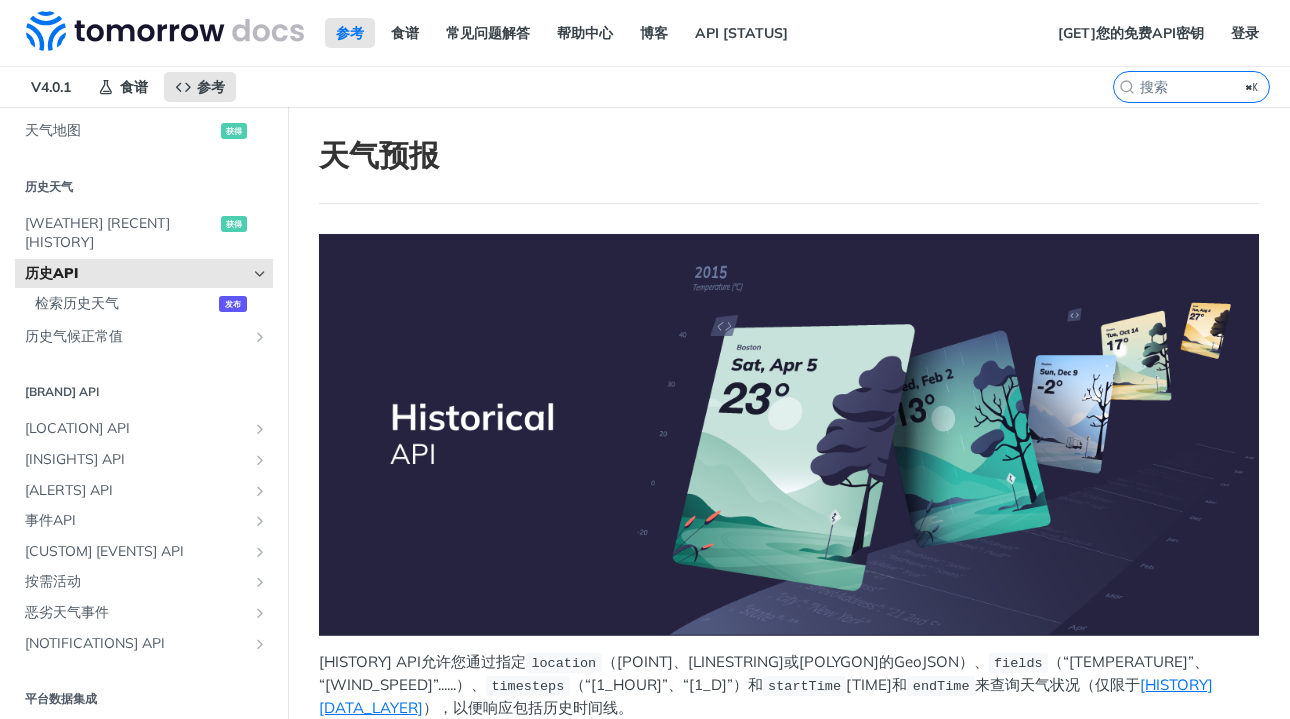 scroll, scrollTop: 0, scrollLeft: 0, axis: both 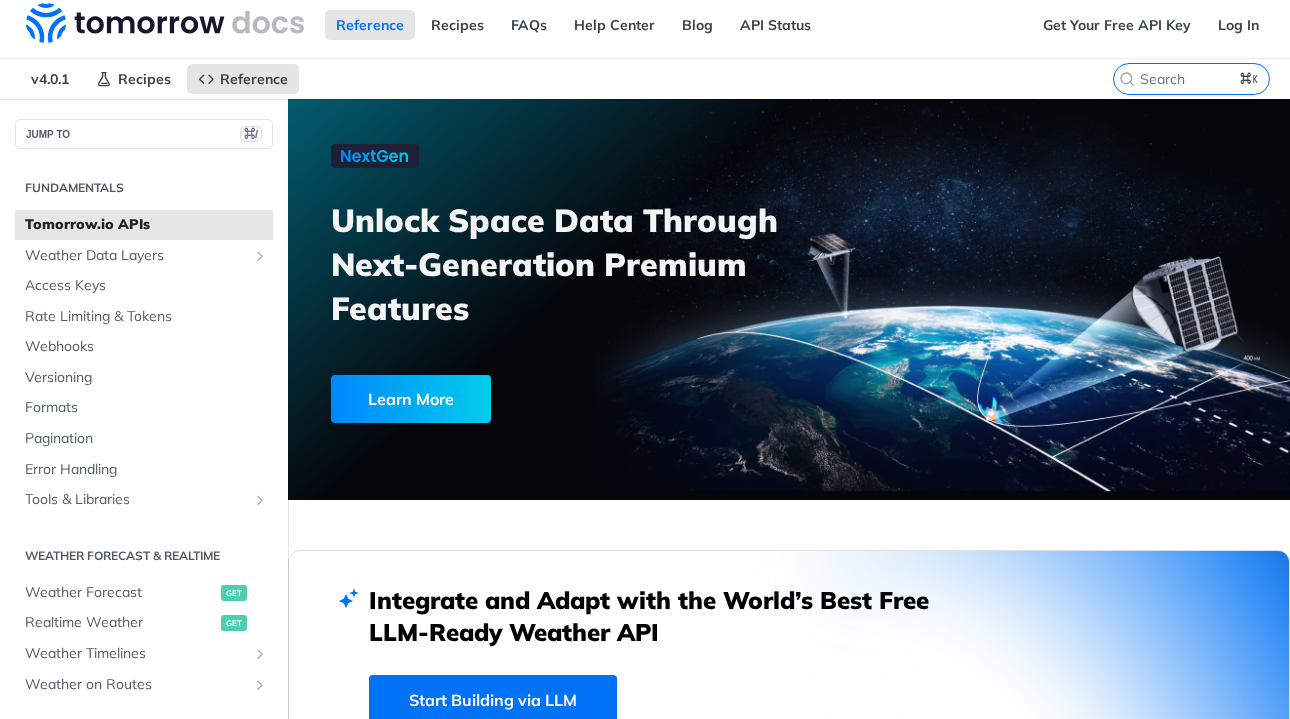 click at bounding box center [165, 23] 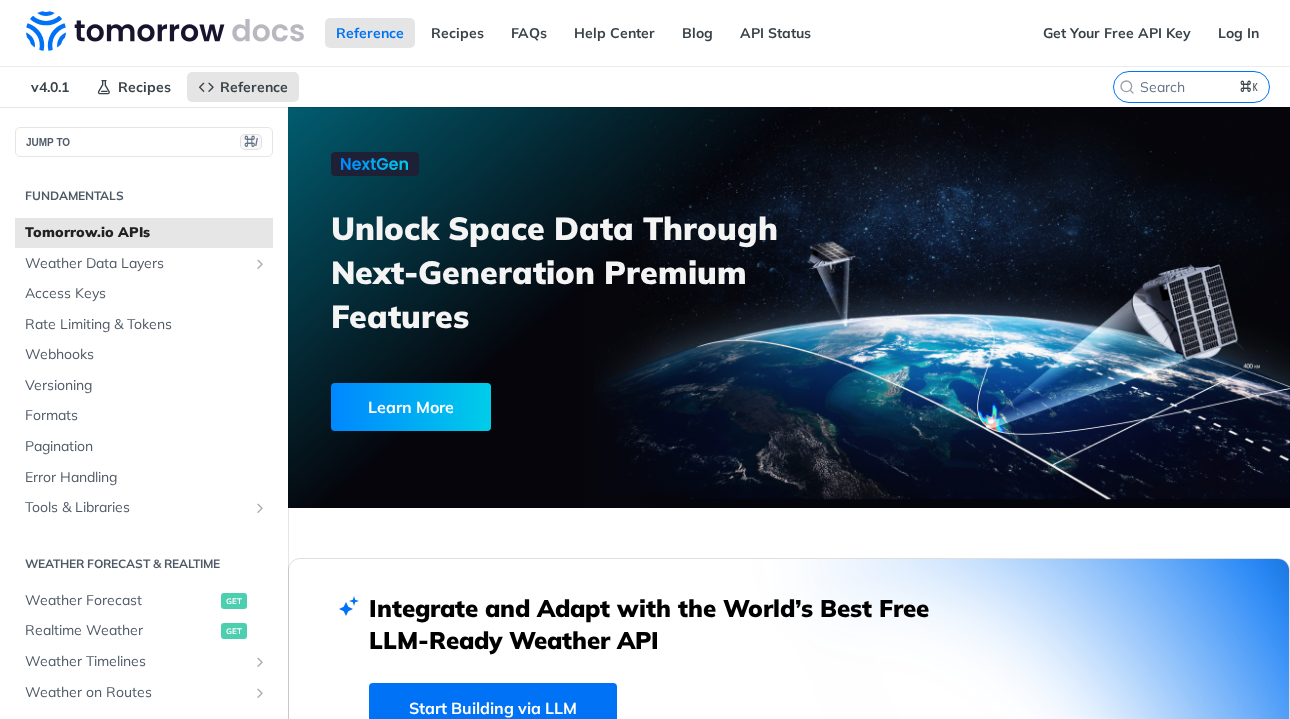 scroll, scrollTop: 0, scrollLeft: 0, axis: both 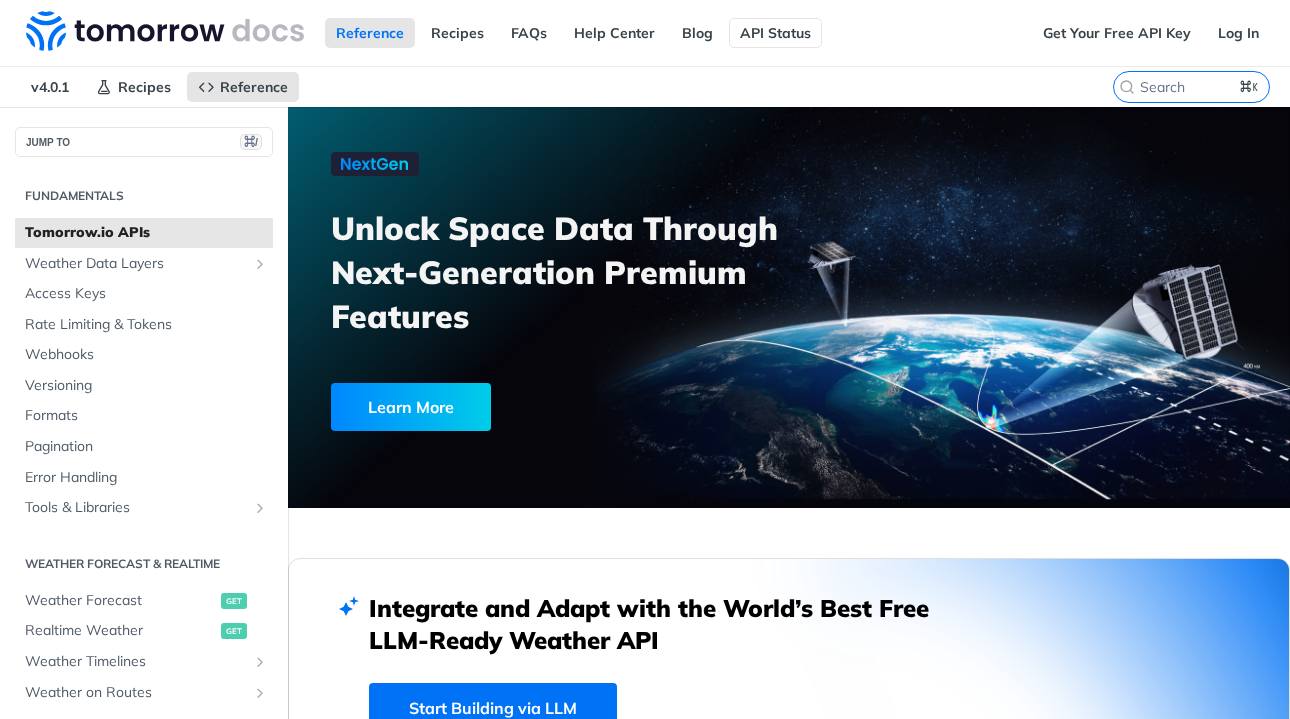 click on "API Status" at bounding box center [775, 33] 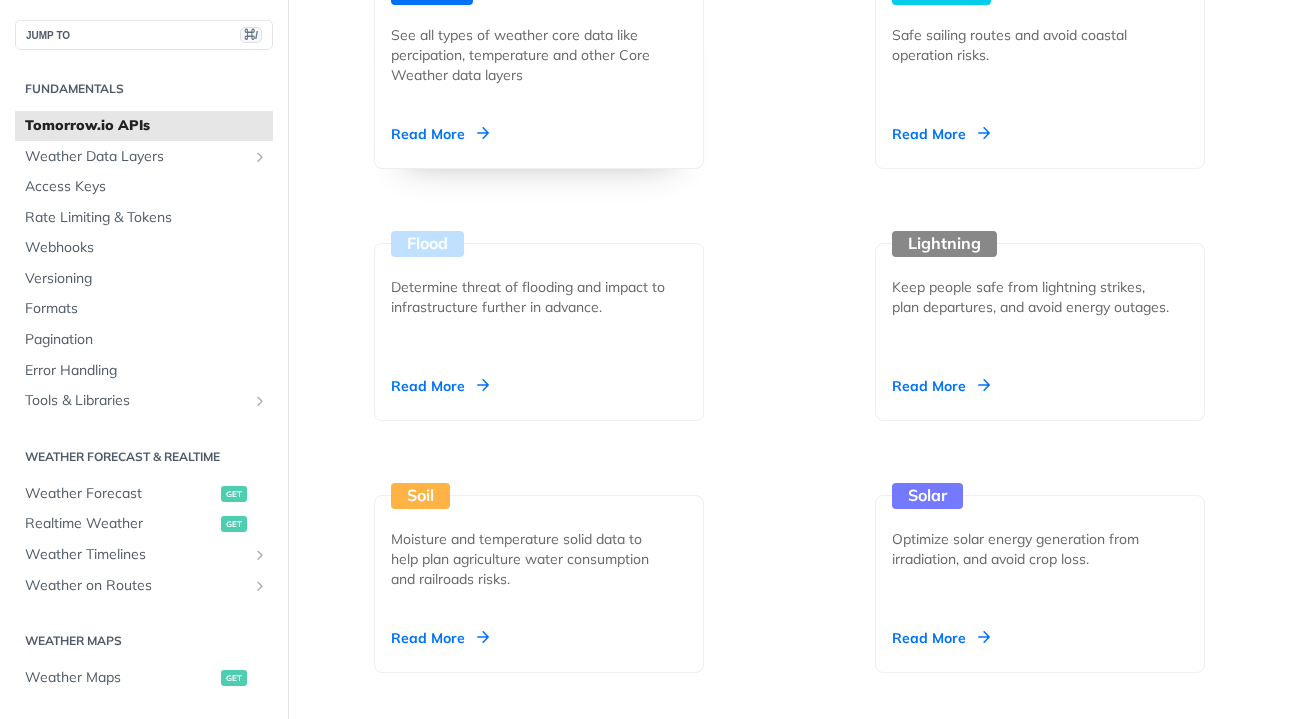 scroll, scrollTop: 2599, scrollLeft: 0, axis: vertical 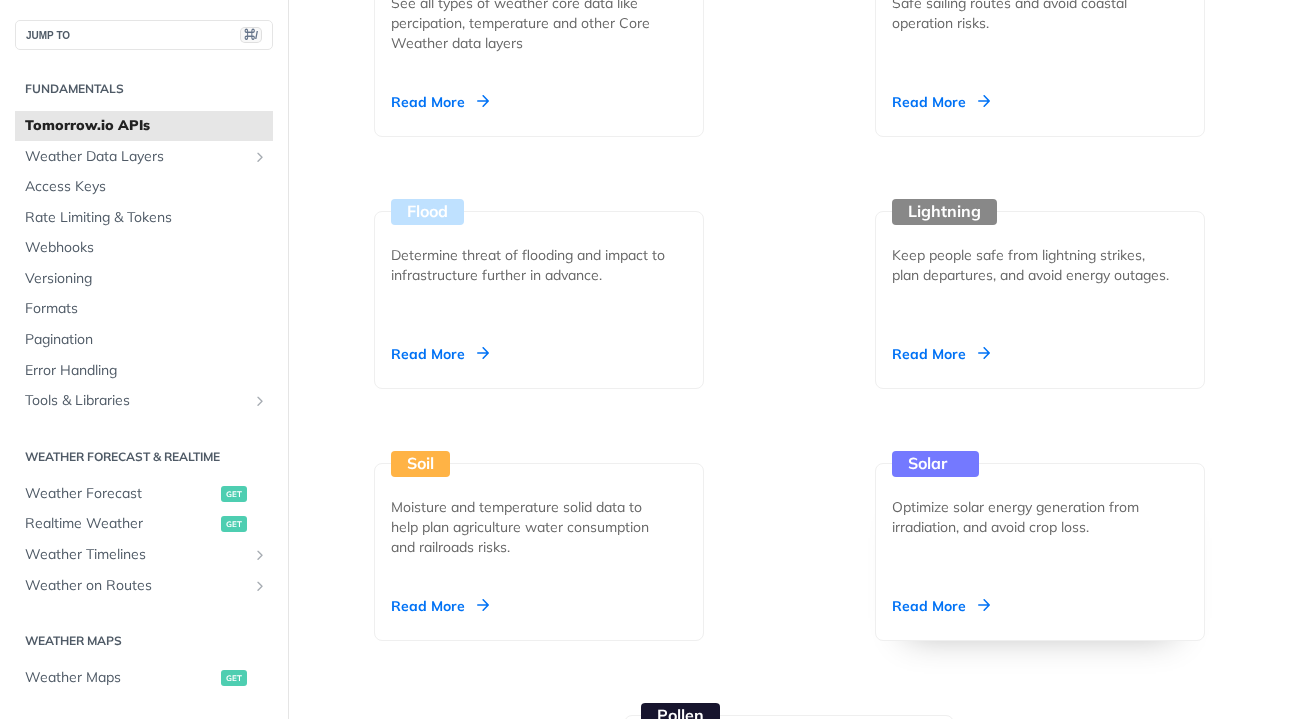 click on "Solar
Optimize solar energy generation from irradiation, and avoid crop loss.
Read More" at bounding box center [1040, 552] 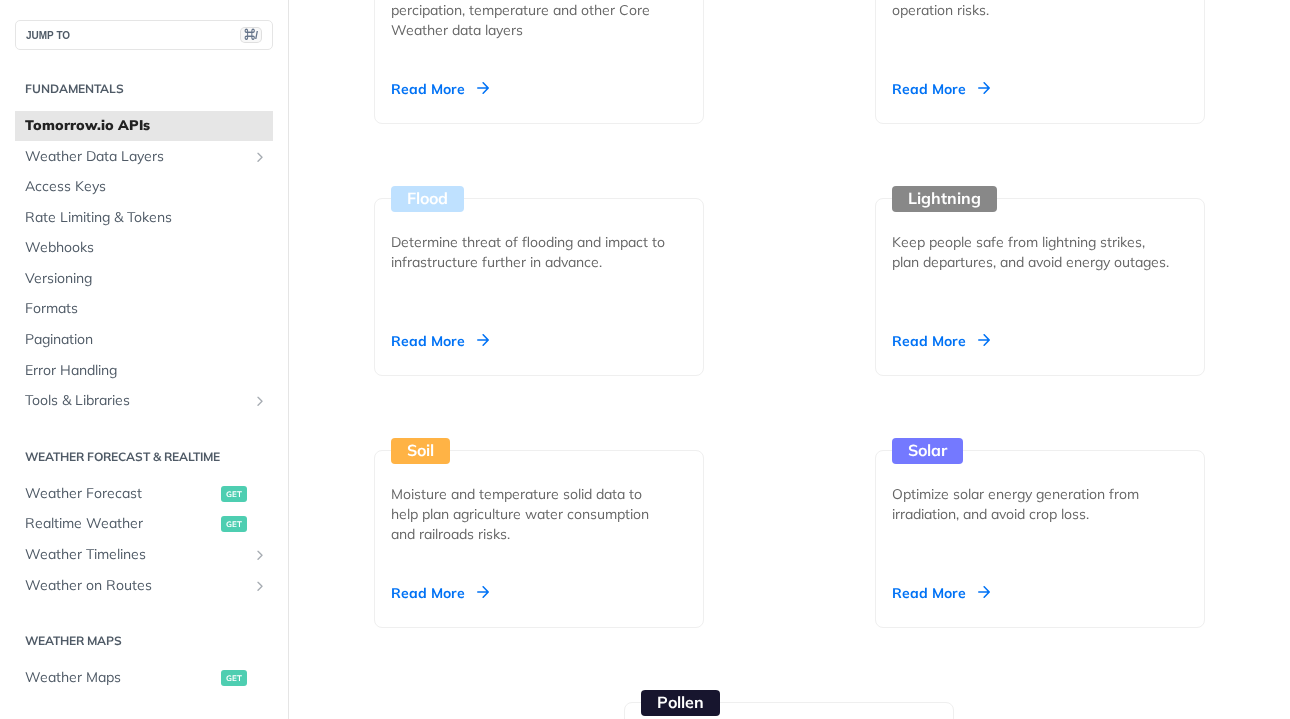 scroll, scrollTop: 2626, scrollLeft: 0, axis: vertical 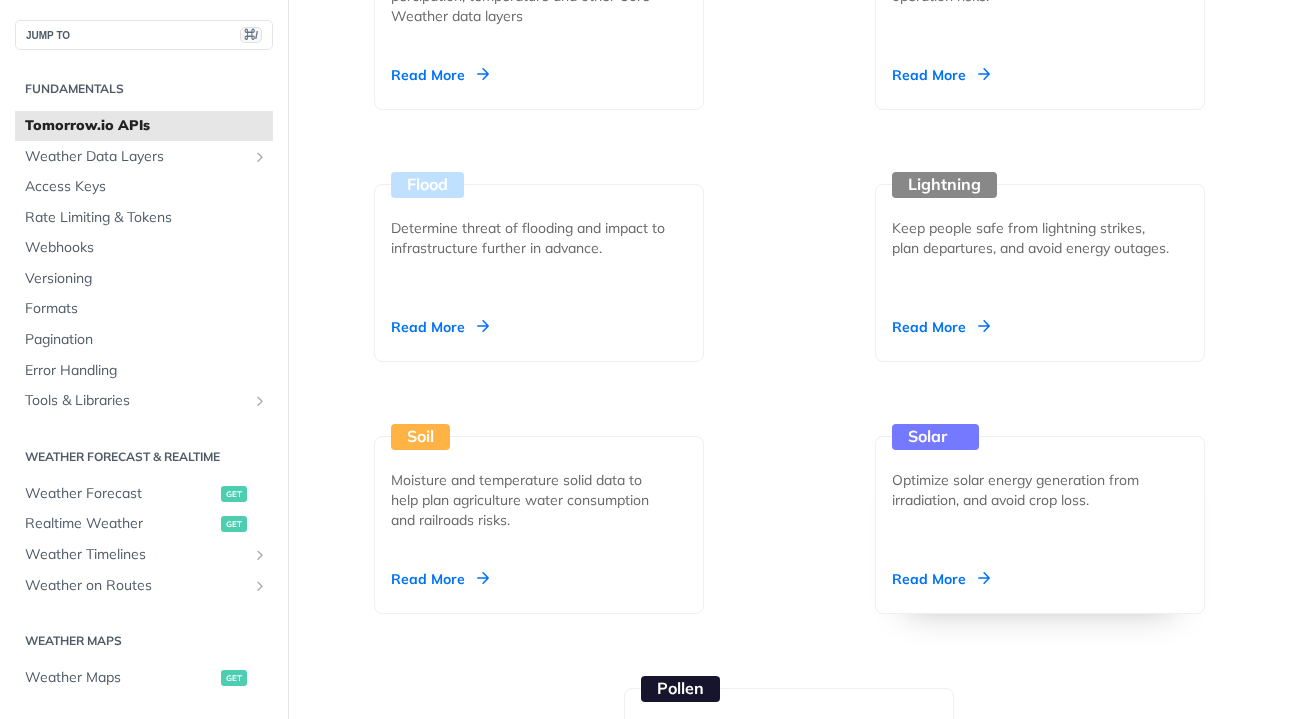 click on "Solar" at bounding box center (935, 437) 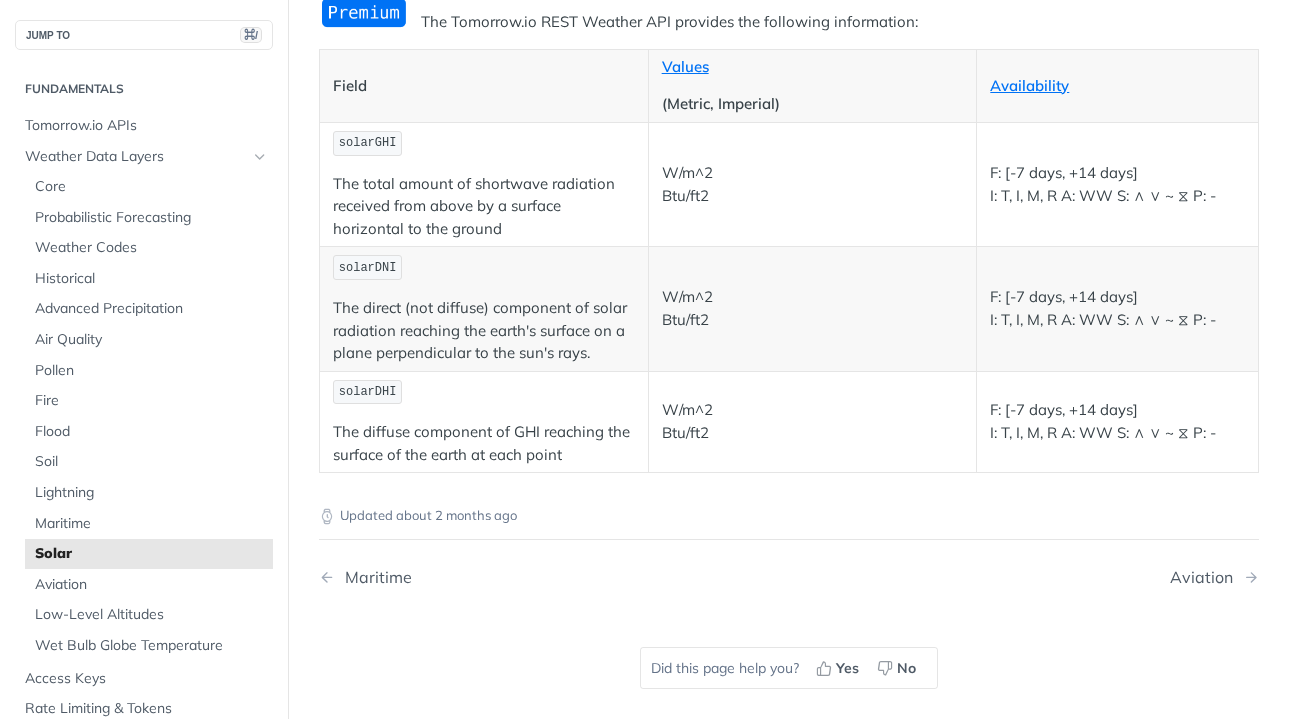 scroll, scrollTop: 235, scrollLeft: 0, axis: vertical 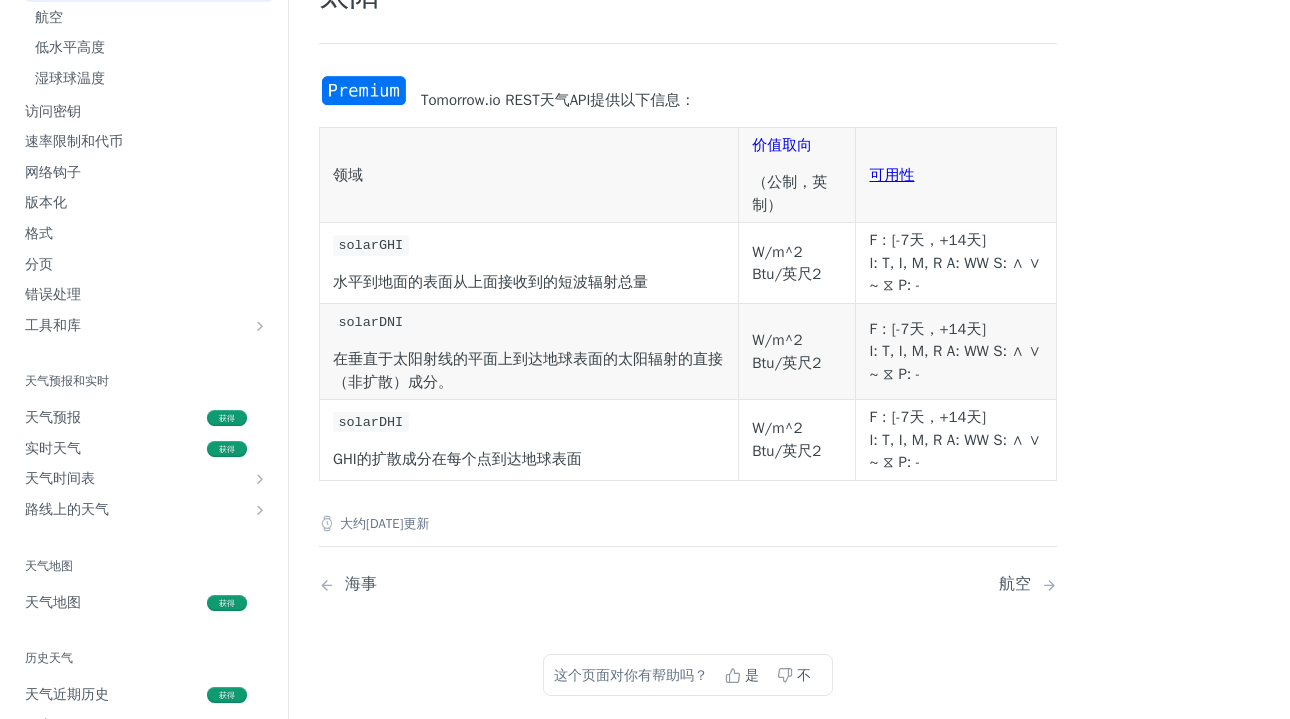 click on "价值取向" at bounding box center (782, 145) 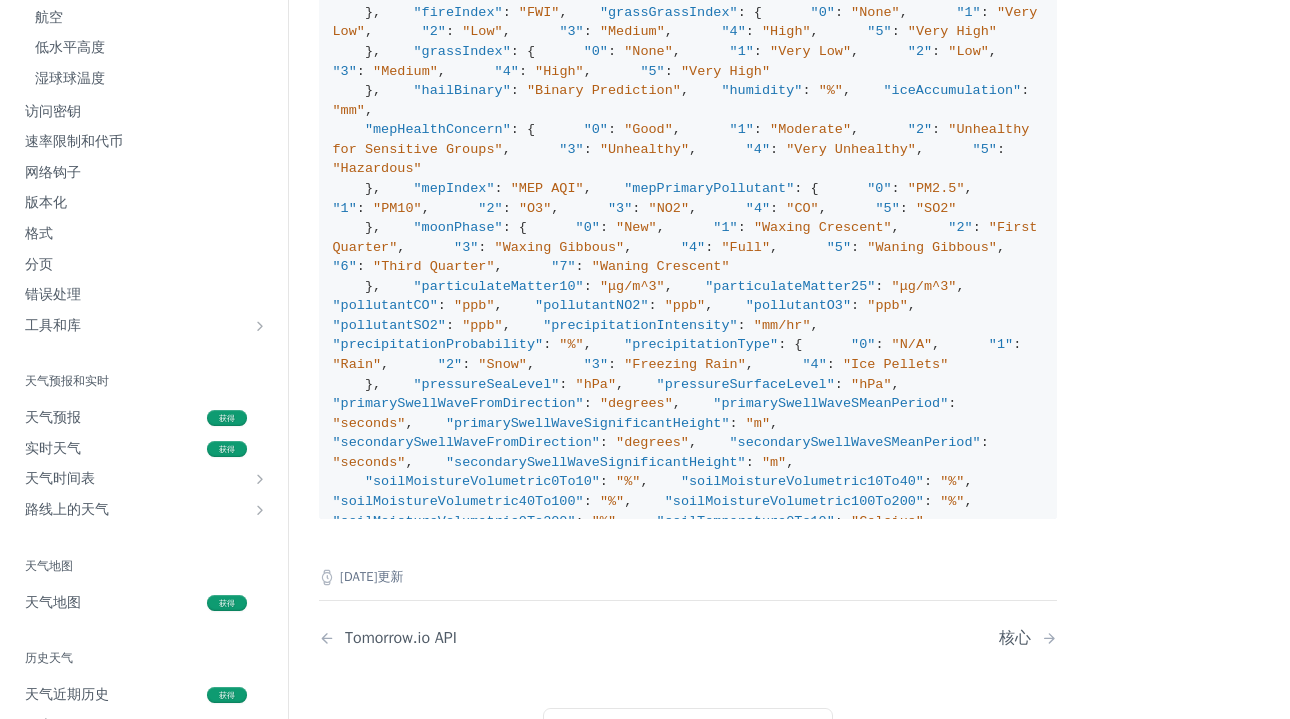scroll, scrollTop: 2332, scrollLeft: 0, axis: vertical 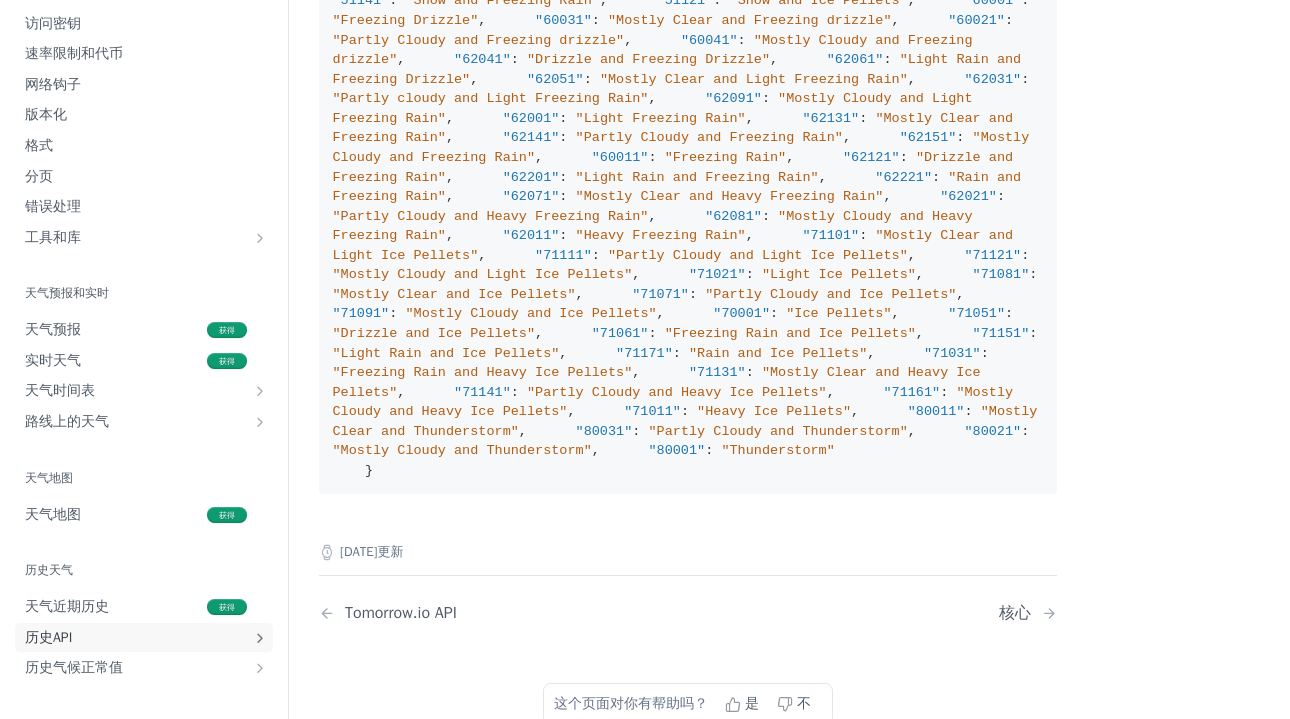 click on "历史API" at bounding box center (136, 638) 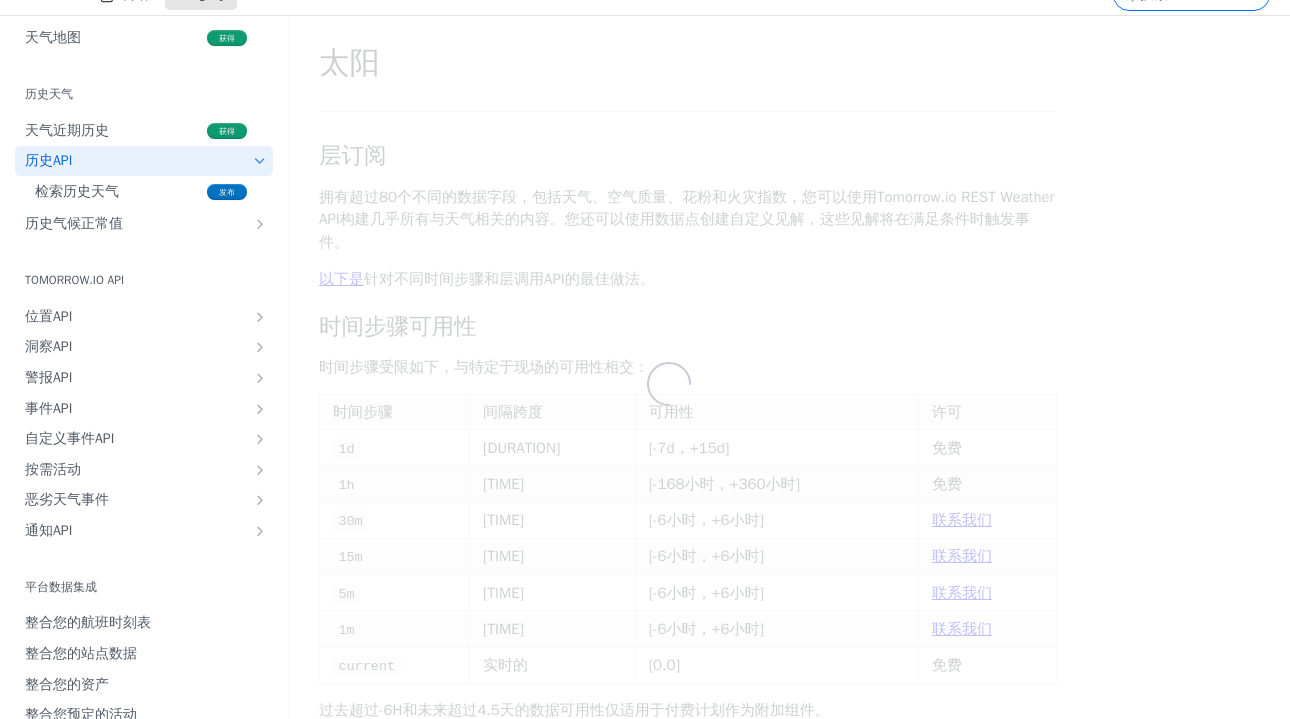 scroll, scrollTop: 0, scrollLeft: 0, axis: both 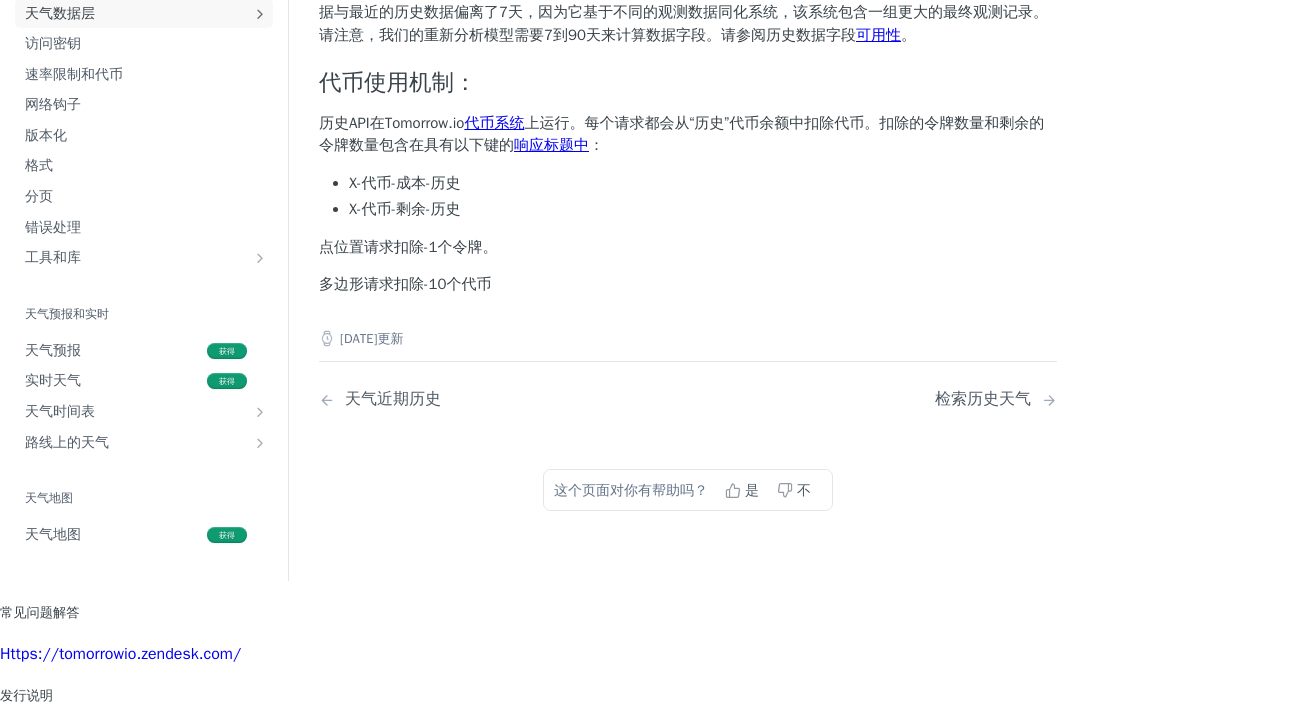 click on "天气数据层" at bounding box center (136, 14) 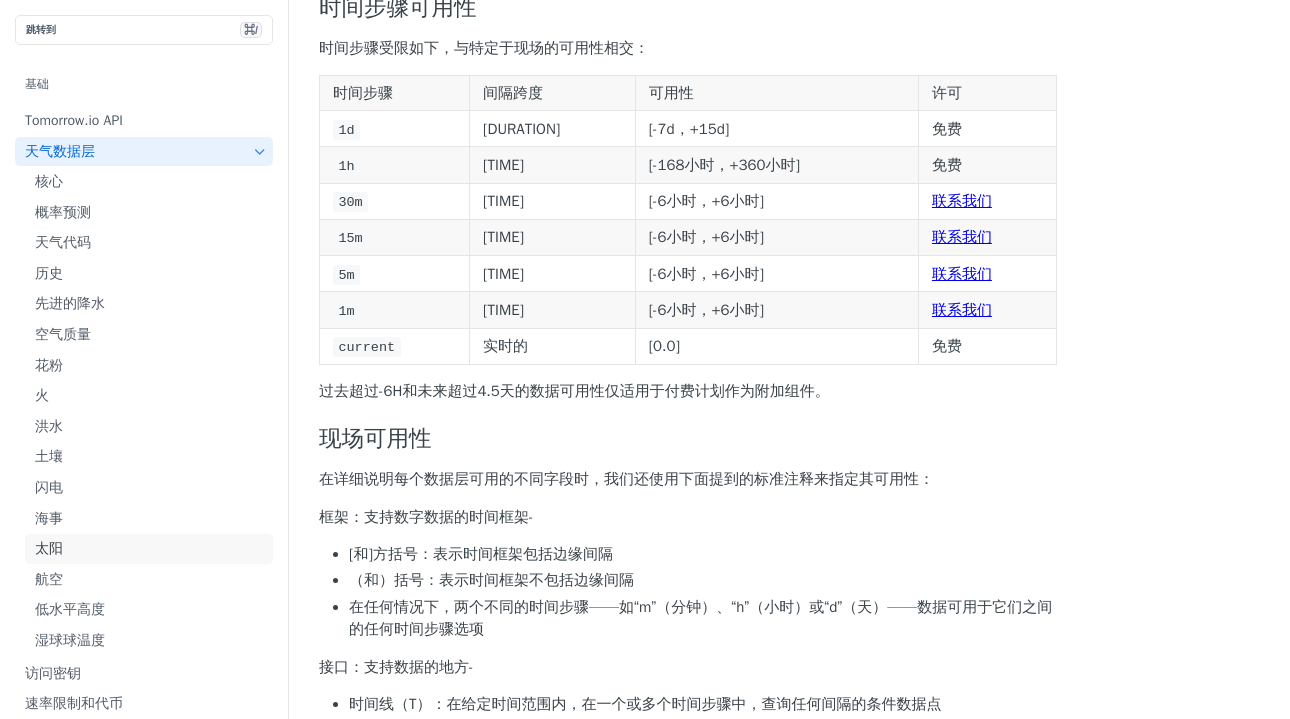 click on "太阳" at bounding box center (151, 549) 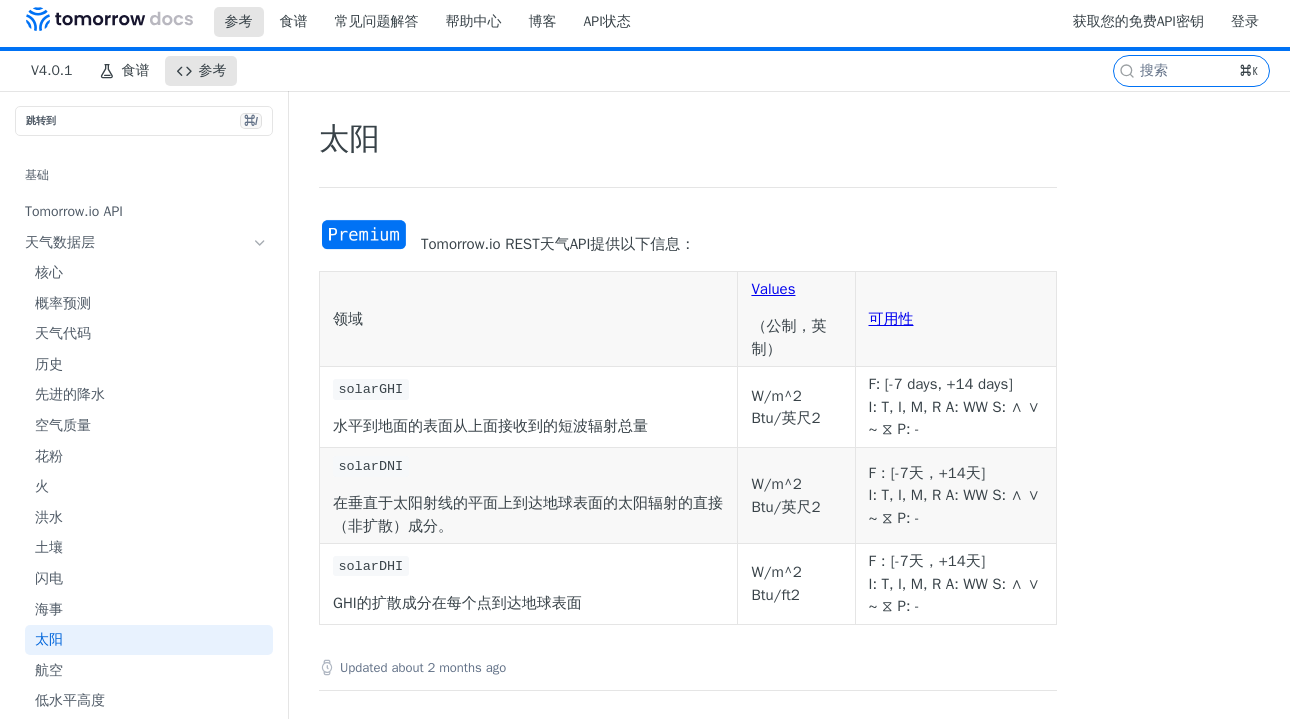 scroll, scrollTop: 0, scrollLeft: 0, axis: both 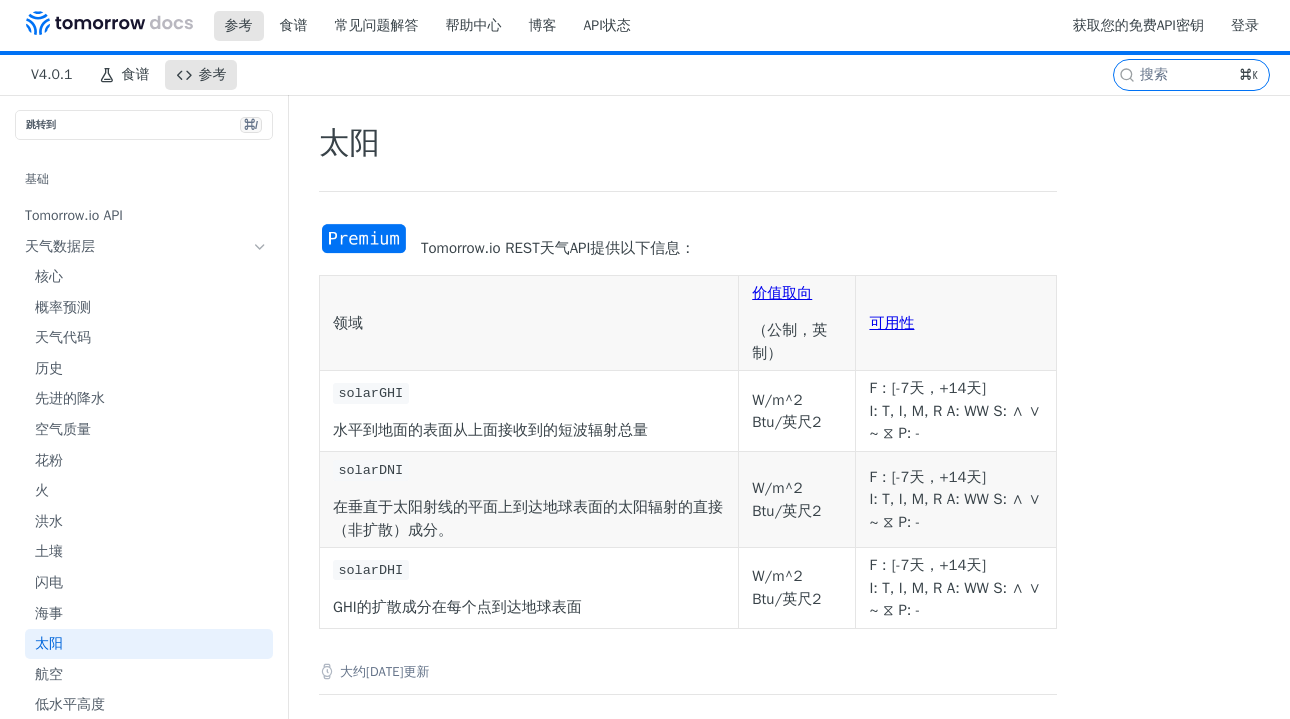 click on "Tomorrow.io REST天气API提供以下信息：
领域 价值取向 （公制，英制） 可用性 solarGHI 水平到地面的表面从上面接收到的短波辐射总量 W/m^2
Btu/英尺2 F：[-7天，+14天]
I: T, I, M, R
A: WW
S: ∧ ∨ ~ ⧖
P: - solarDNI 在垂直于太阳射线的平面上到达地球表面的太阳辐射的直接（非扩散）成分。 W/m^2
Btu/英尺2 F：[-7天，+14天]
I: T, I, M, R
A: WW
S: ∧ ∨ ~ ⧖
P: - solarDHI GHI的扩散成分在每个点到达地球表面 W/m^2
Btu/英尺2 F：[-7天，+14天]
I: T, I, M, R
A: WW
S: ∧ ∨ ~ ⧖
P: -" at bounding box center [688, 425] 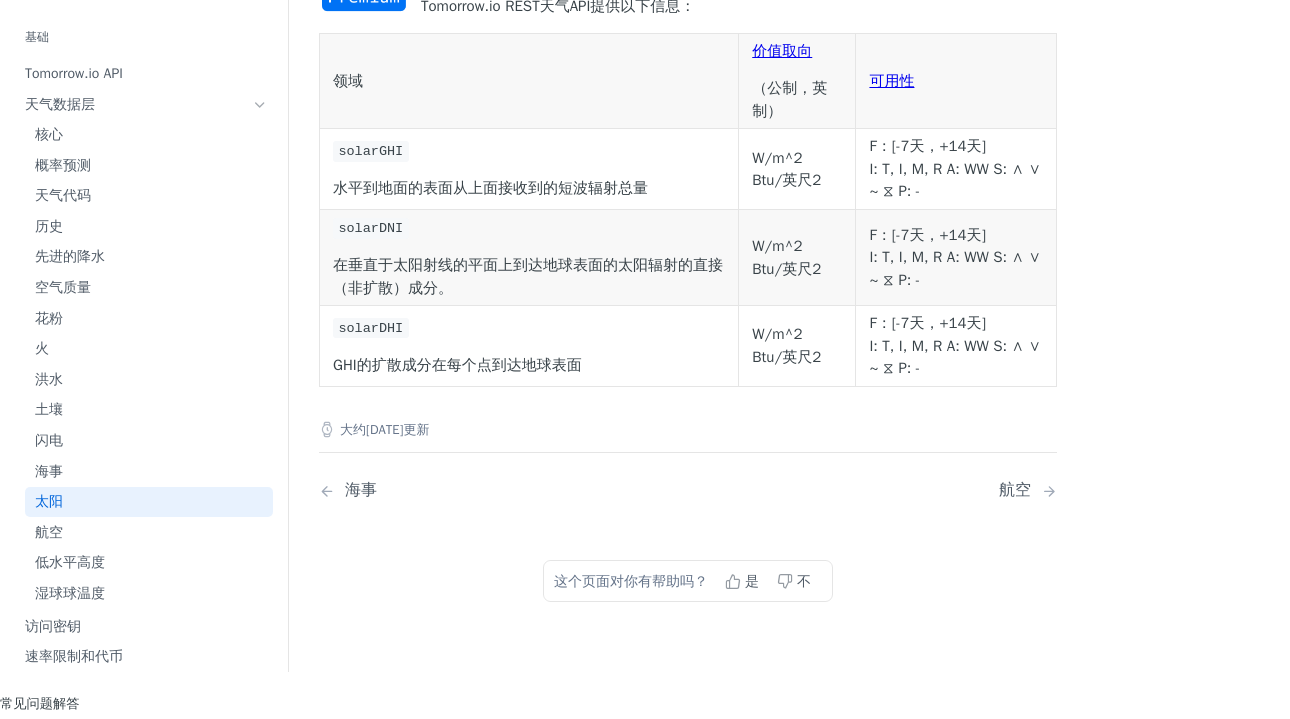 scroll, scrollTop: 224, scrollLeft: 0, axis: vertical 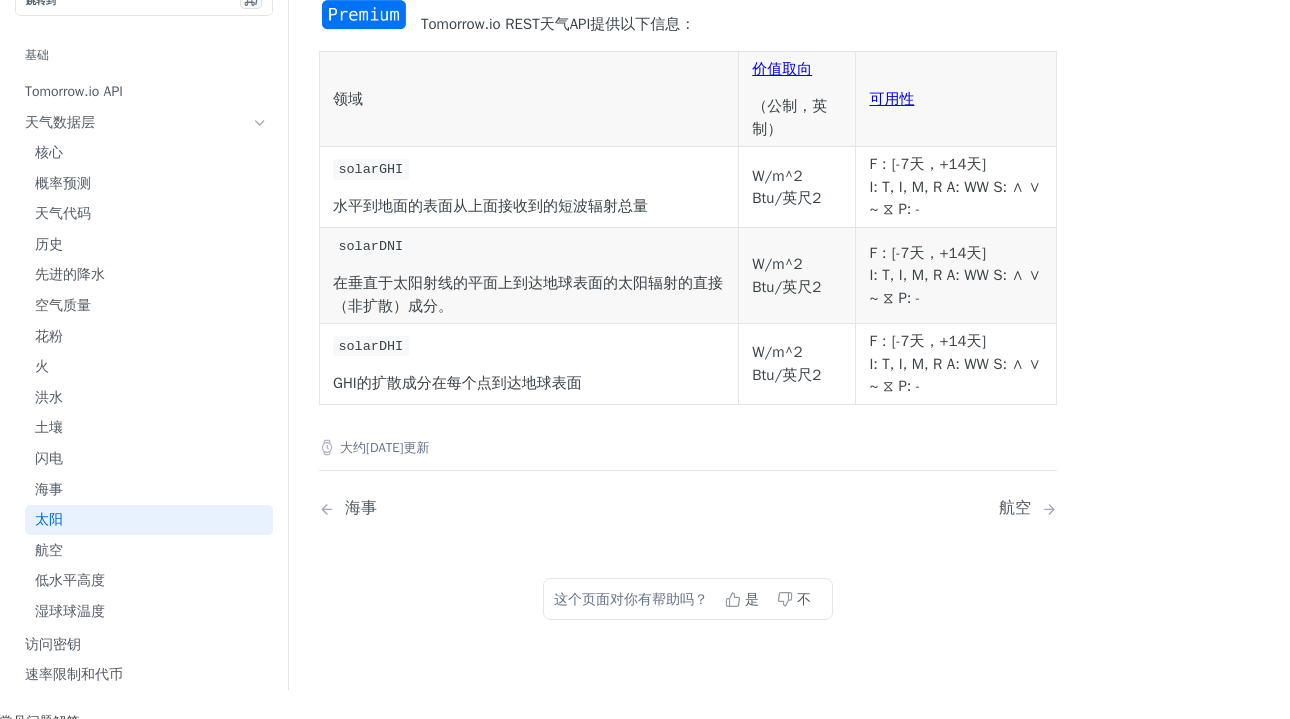 click on "太阳" at bounding box center [151, 521] 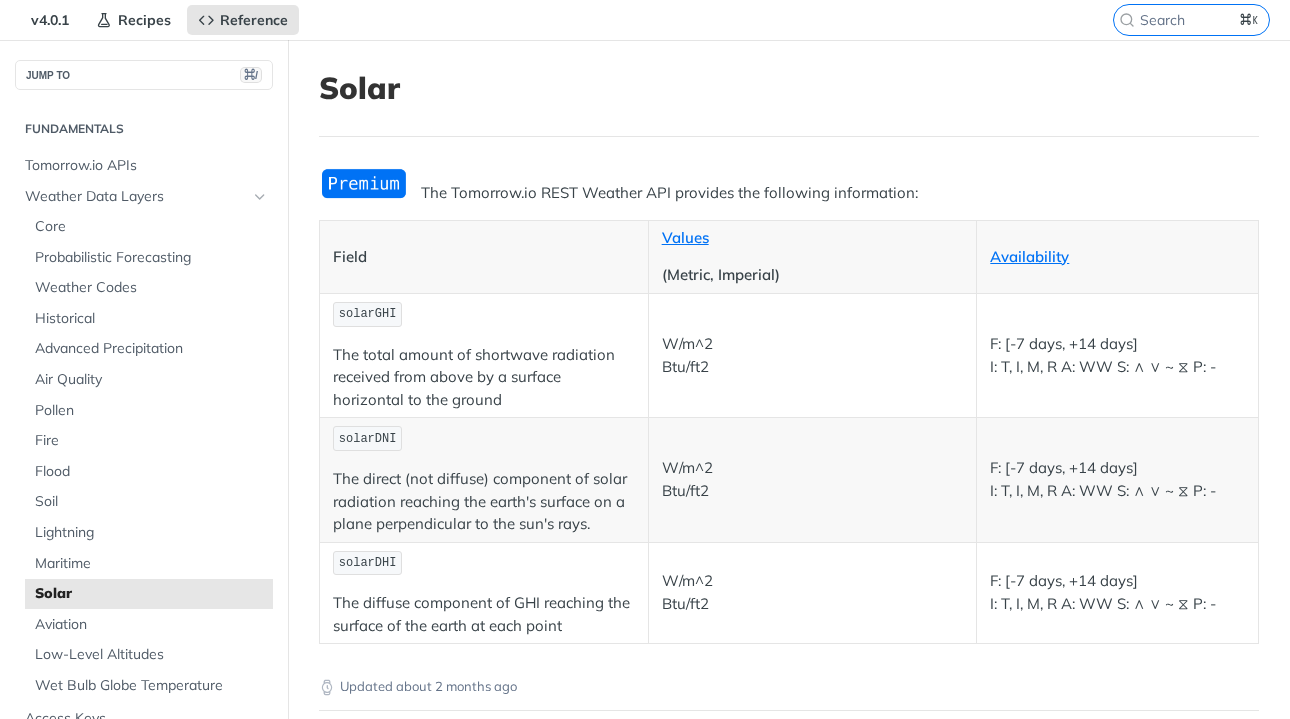 scroll, scrollTop: 0, scrollLeft: 0, axis: both 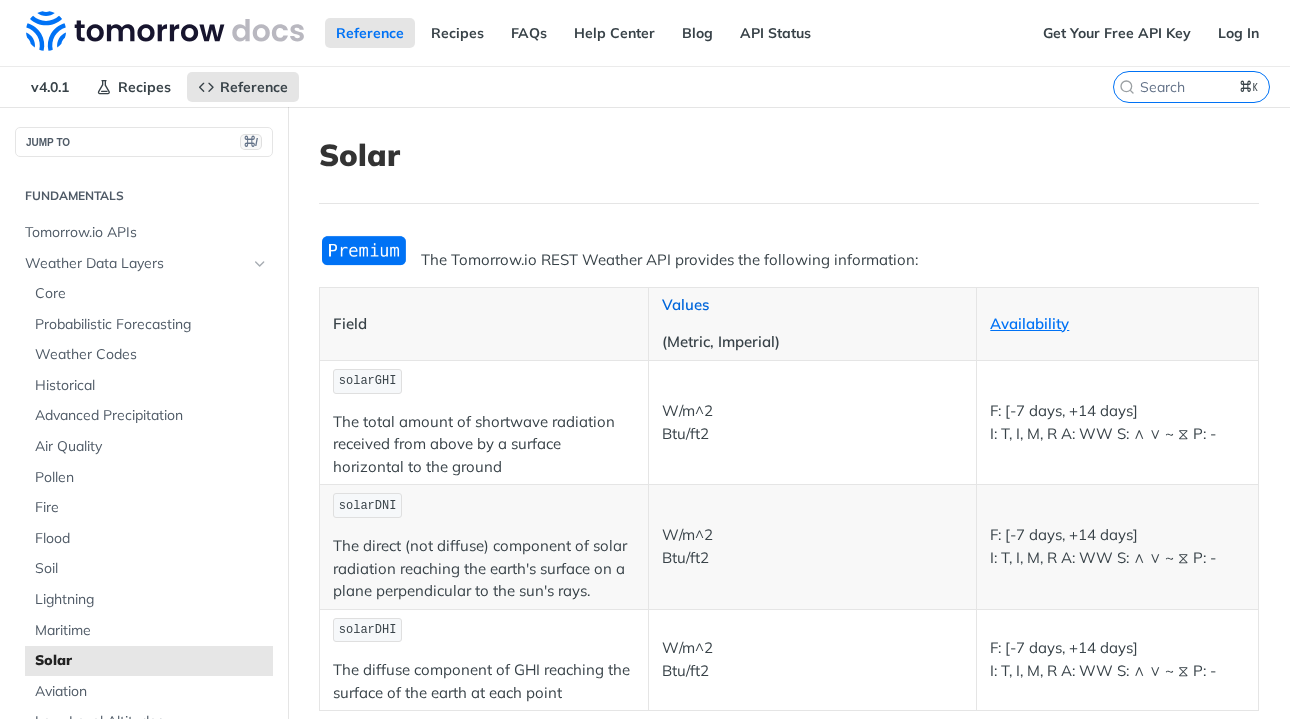 click on "Values" at bounding box center [685, 304] 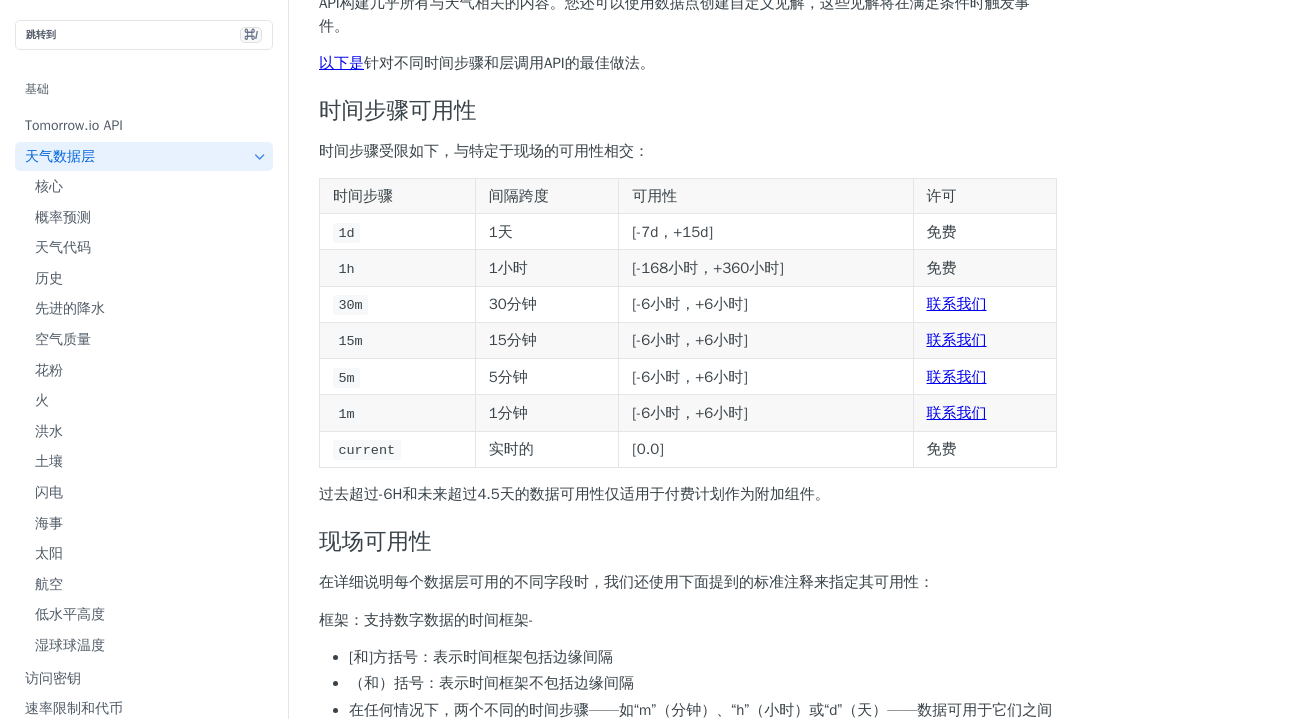 scroll, scrollTop: 272, scrollLeft: 0, axis: vertical 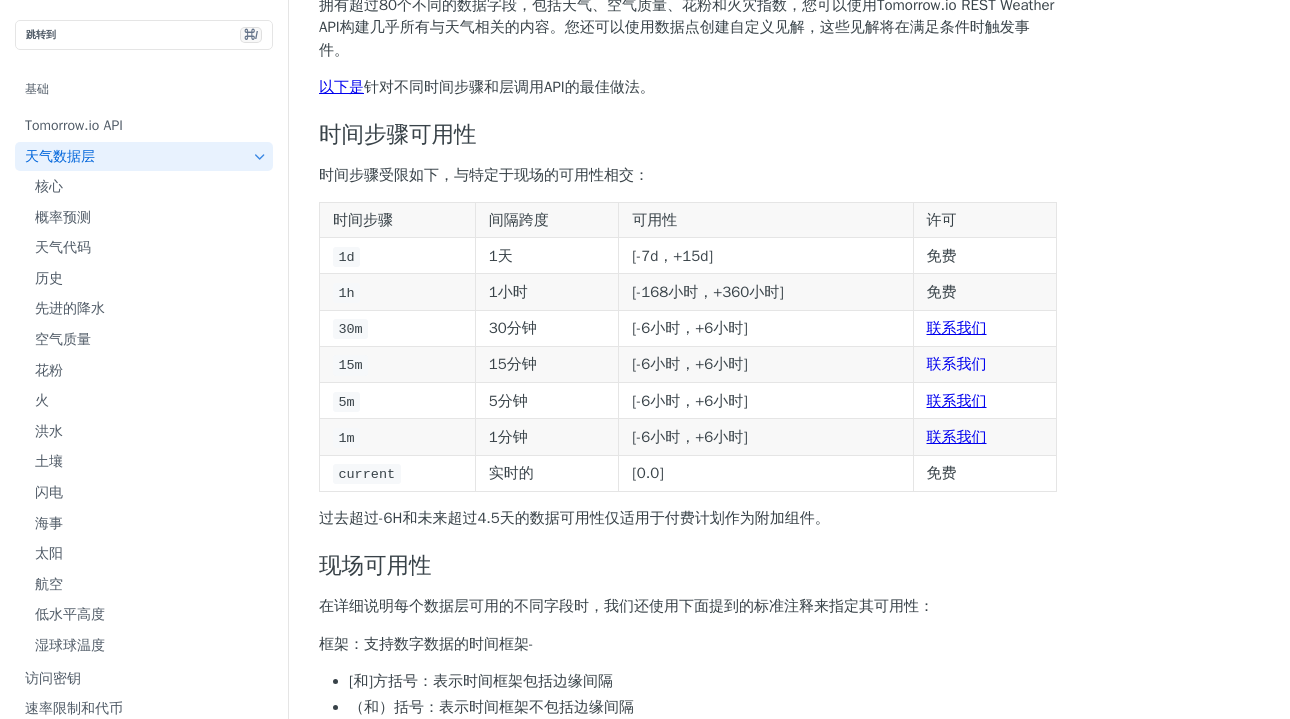 click on "联系我们" at bounding box center [957, 364] 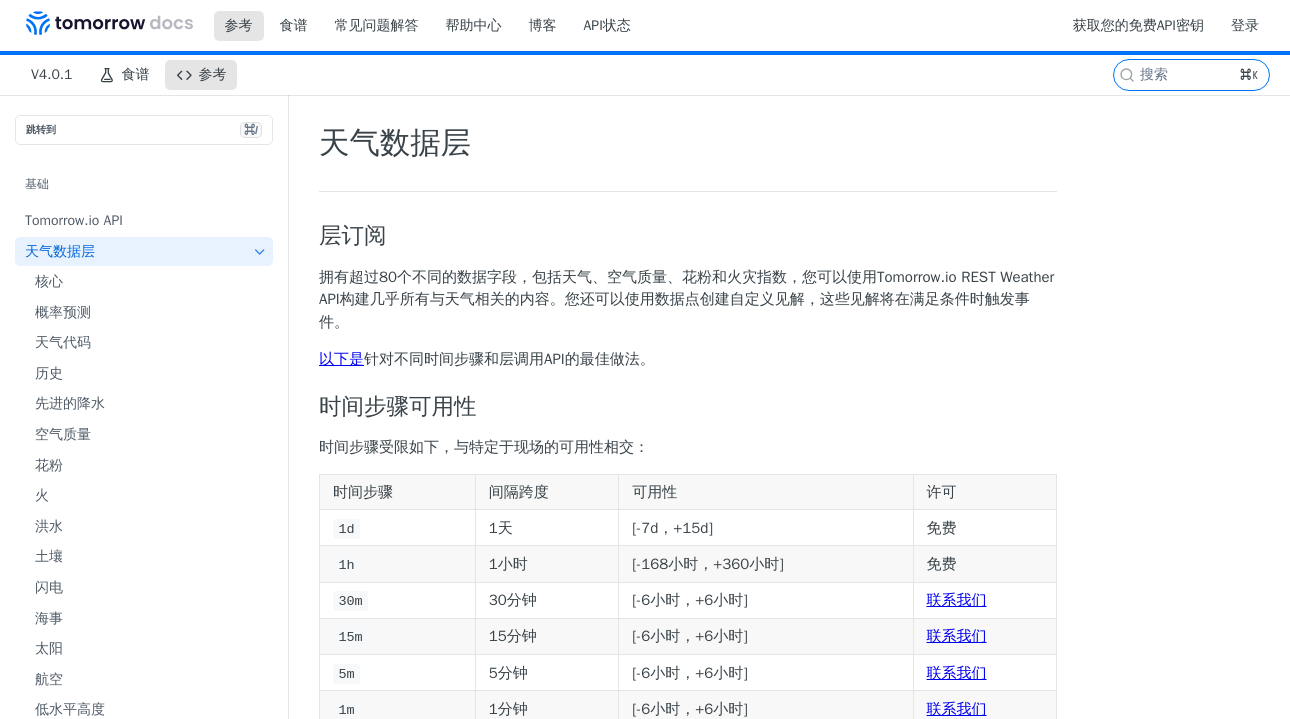 scroll, scrollTop: 0, scrollLeft: 0, axis: both 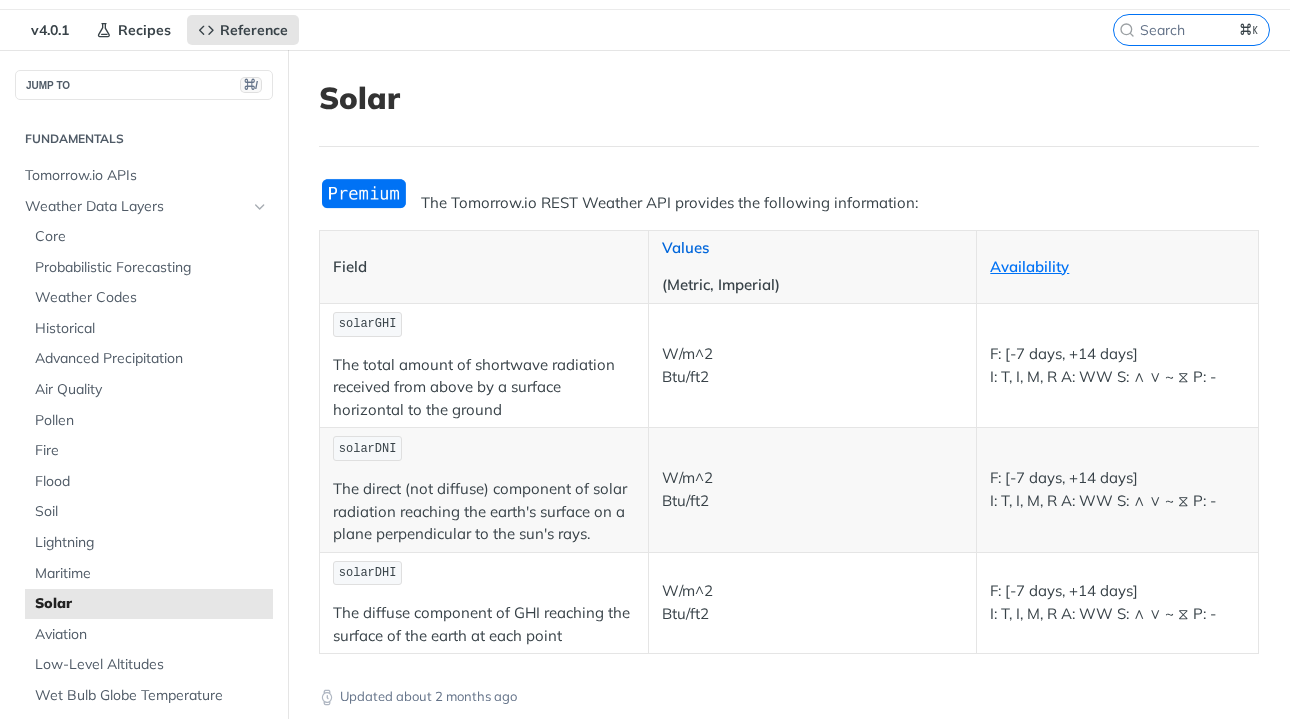 click on "Values" at bounding box center [685, 247] 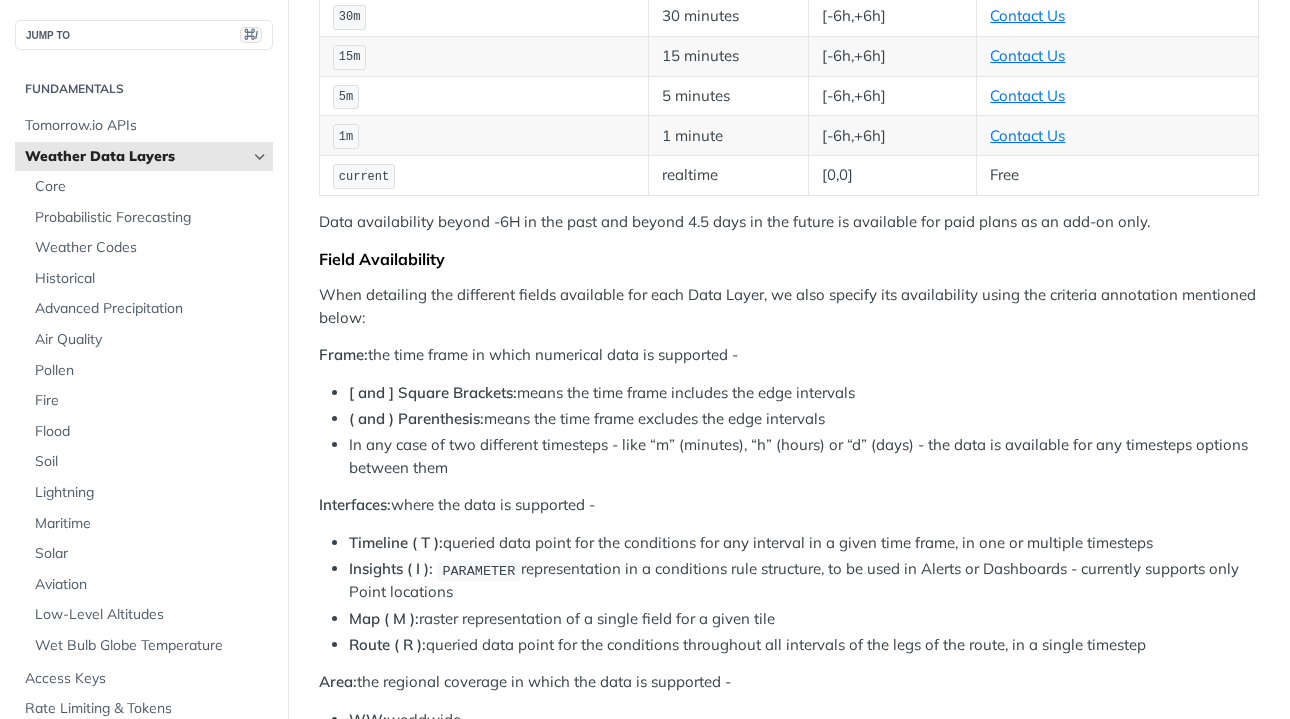 scroll, scrollTop: 583, scrollLeft: 0, axis: vertical 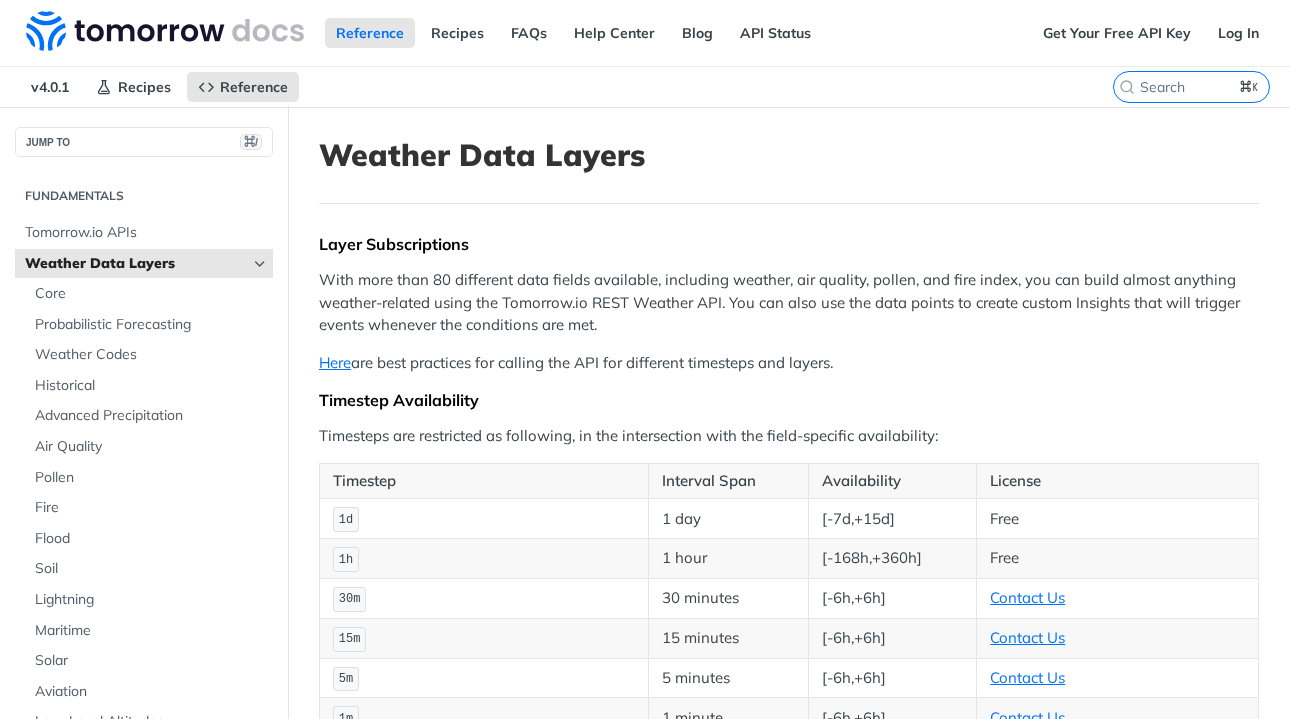 click at bounding box center (165, 31) 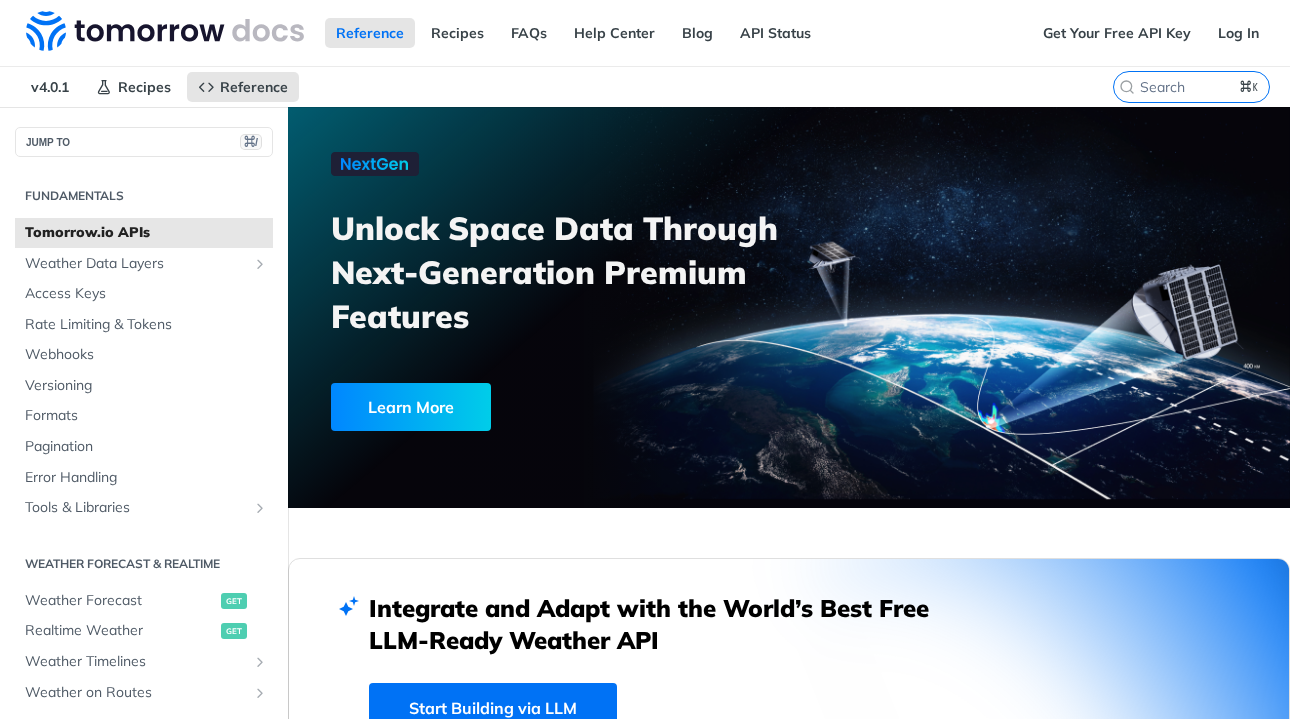 scroll, scrollTop: 0, scrollLeft: 0, axis: both 